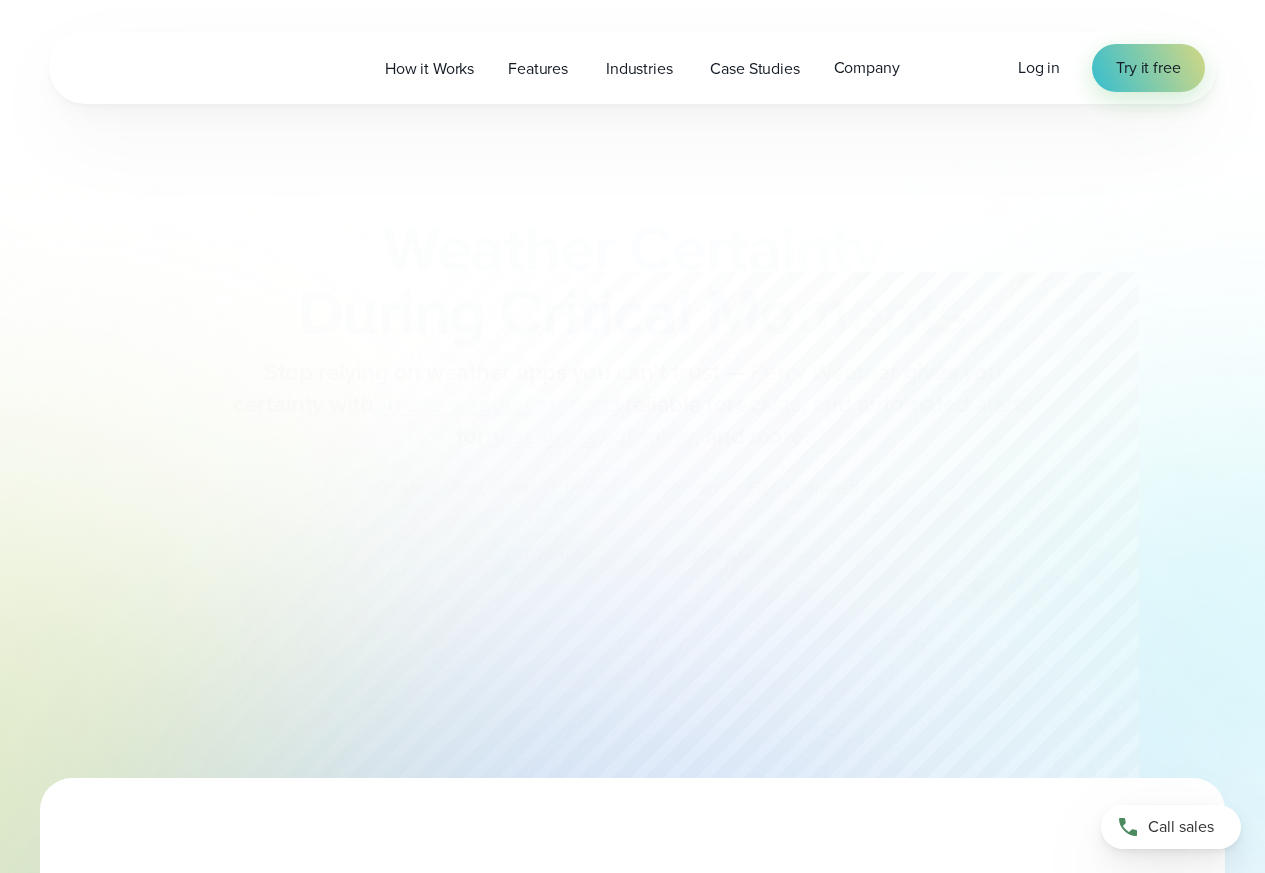 scroll, scrollTop: 0, scrollLeft: 0, axis: both 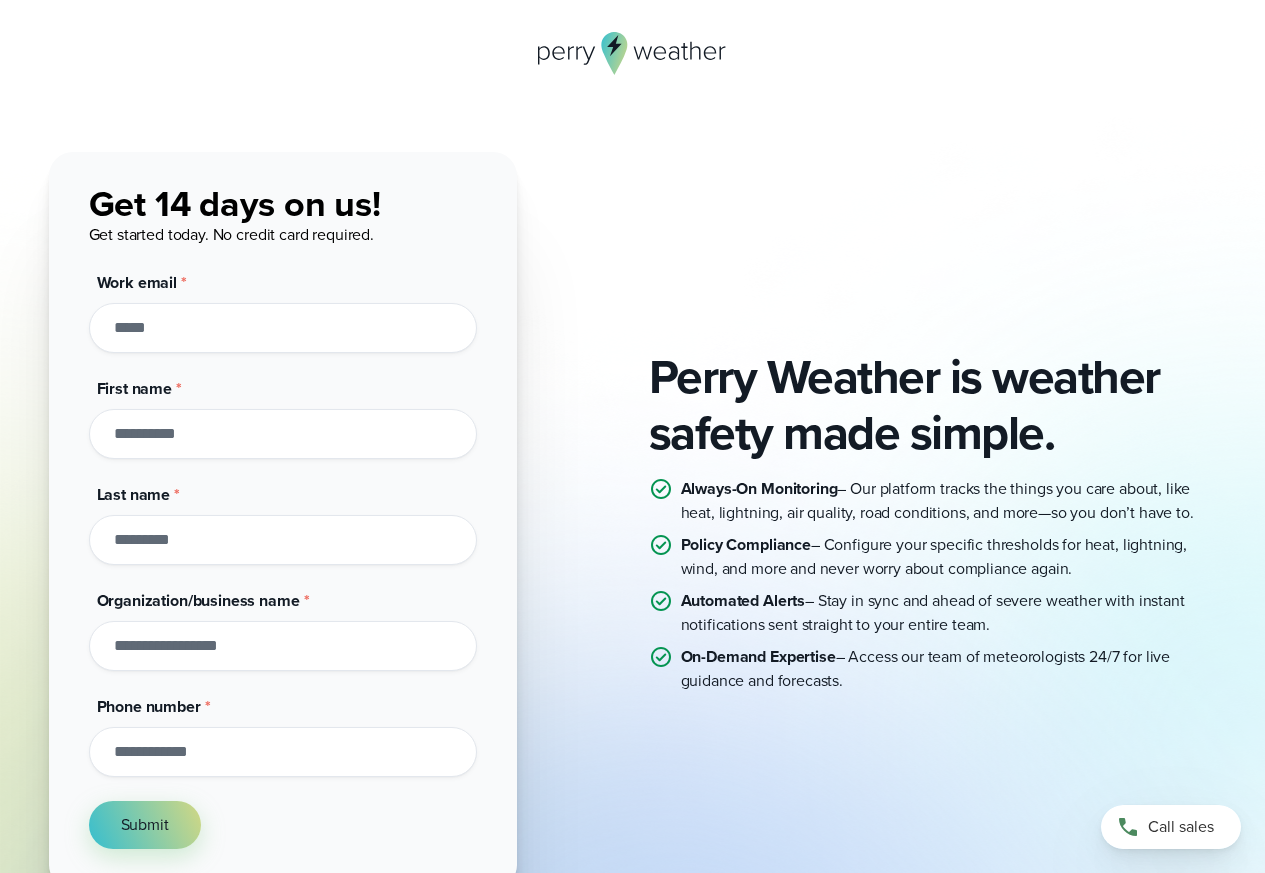 click on "Work email *" at bounding box center [283, 328] 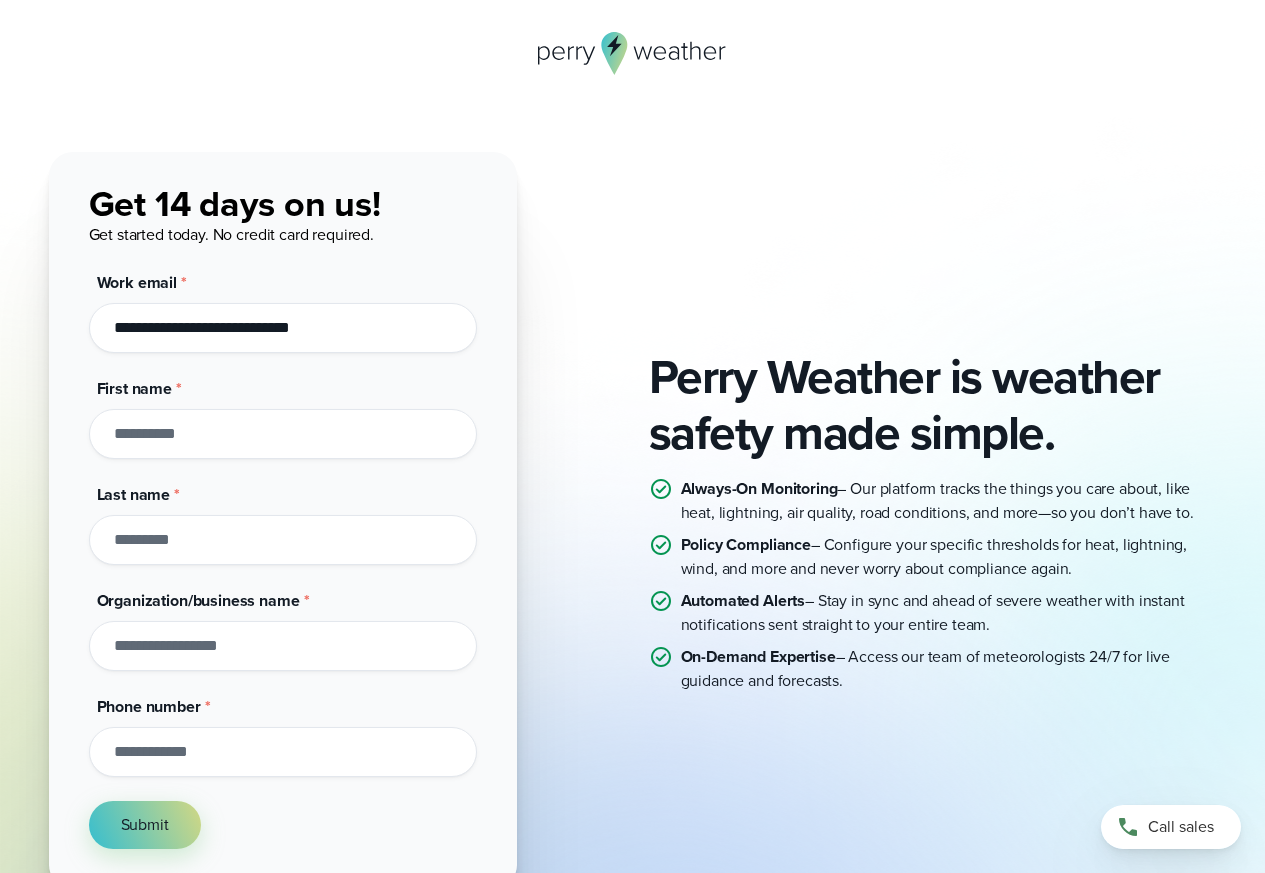 type on "**********" 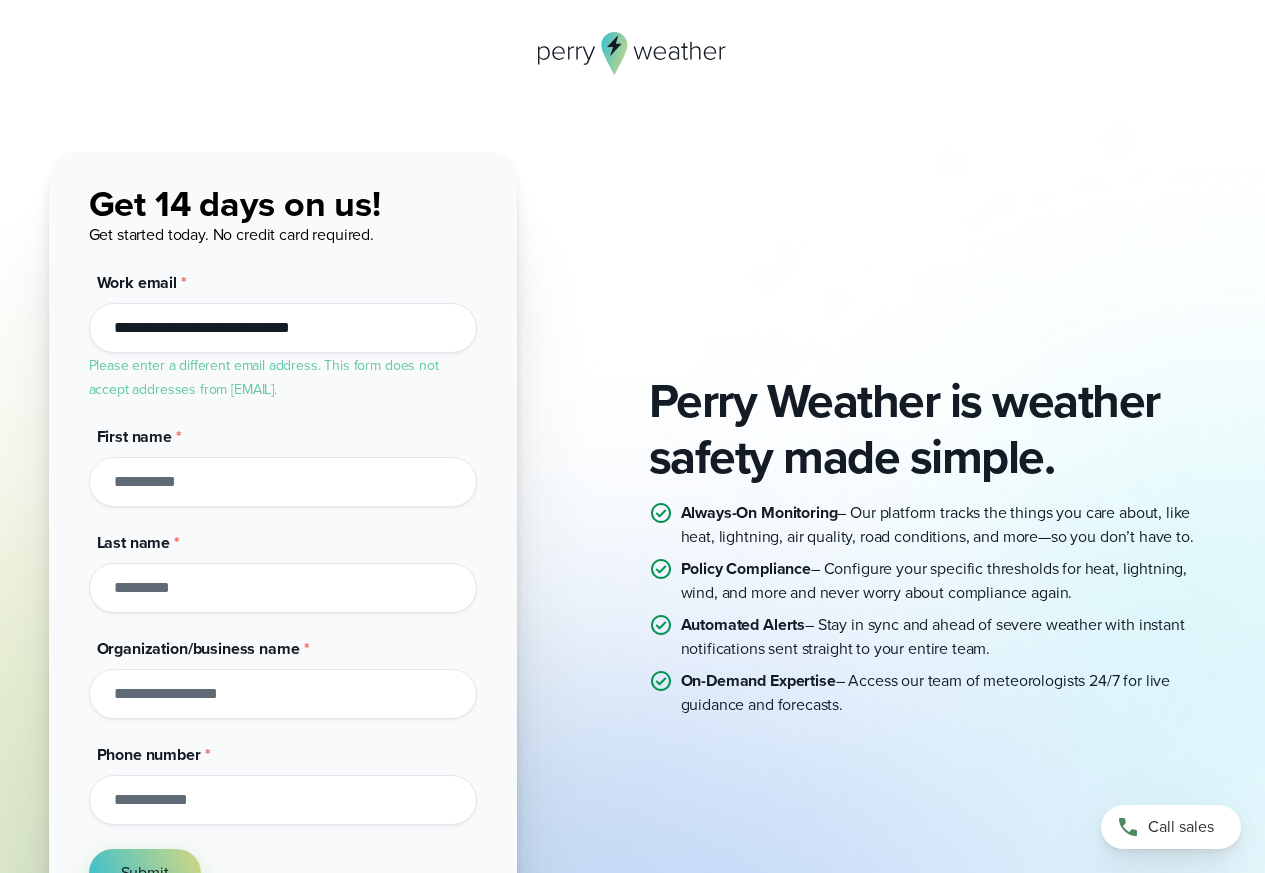 paste on "******" 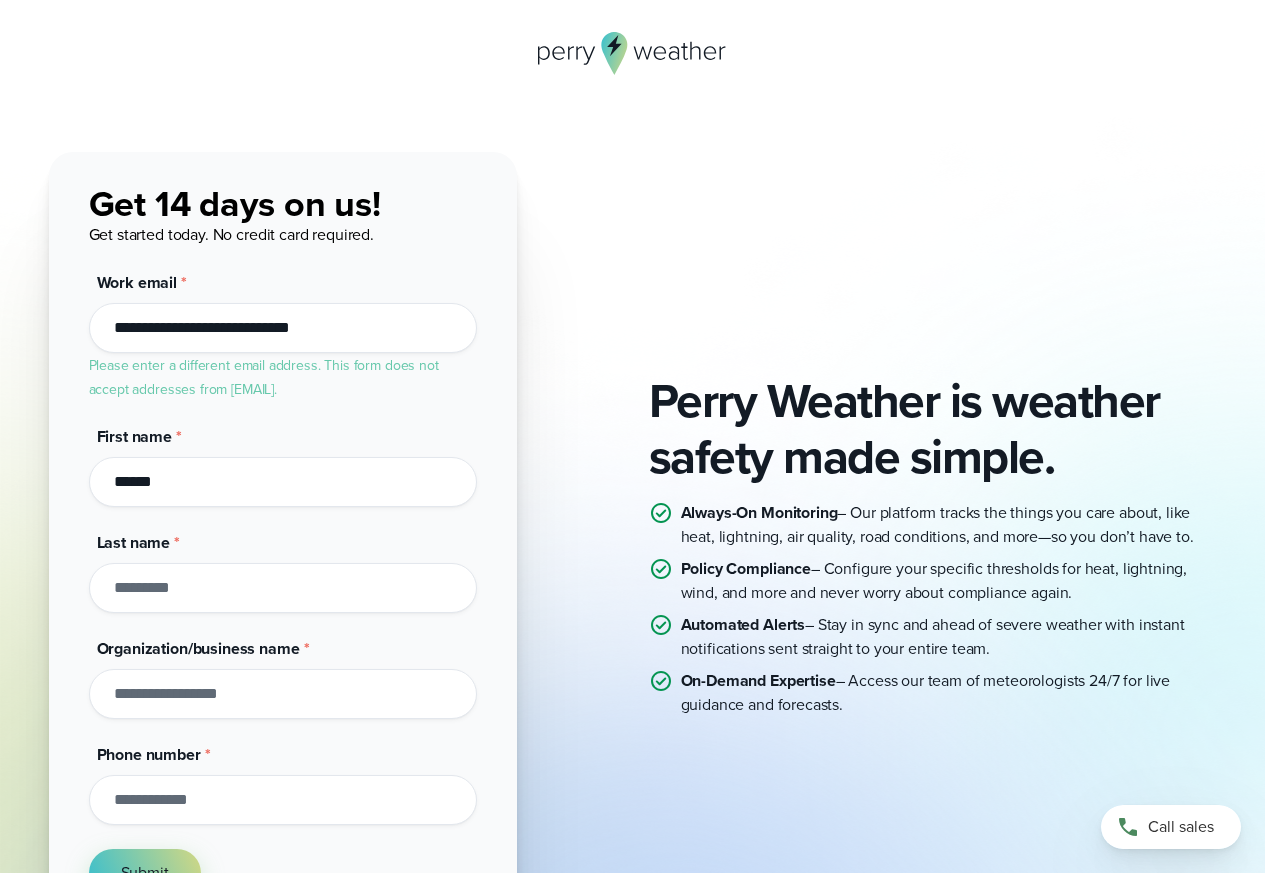 type on "******" 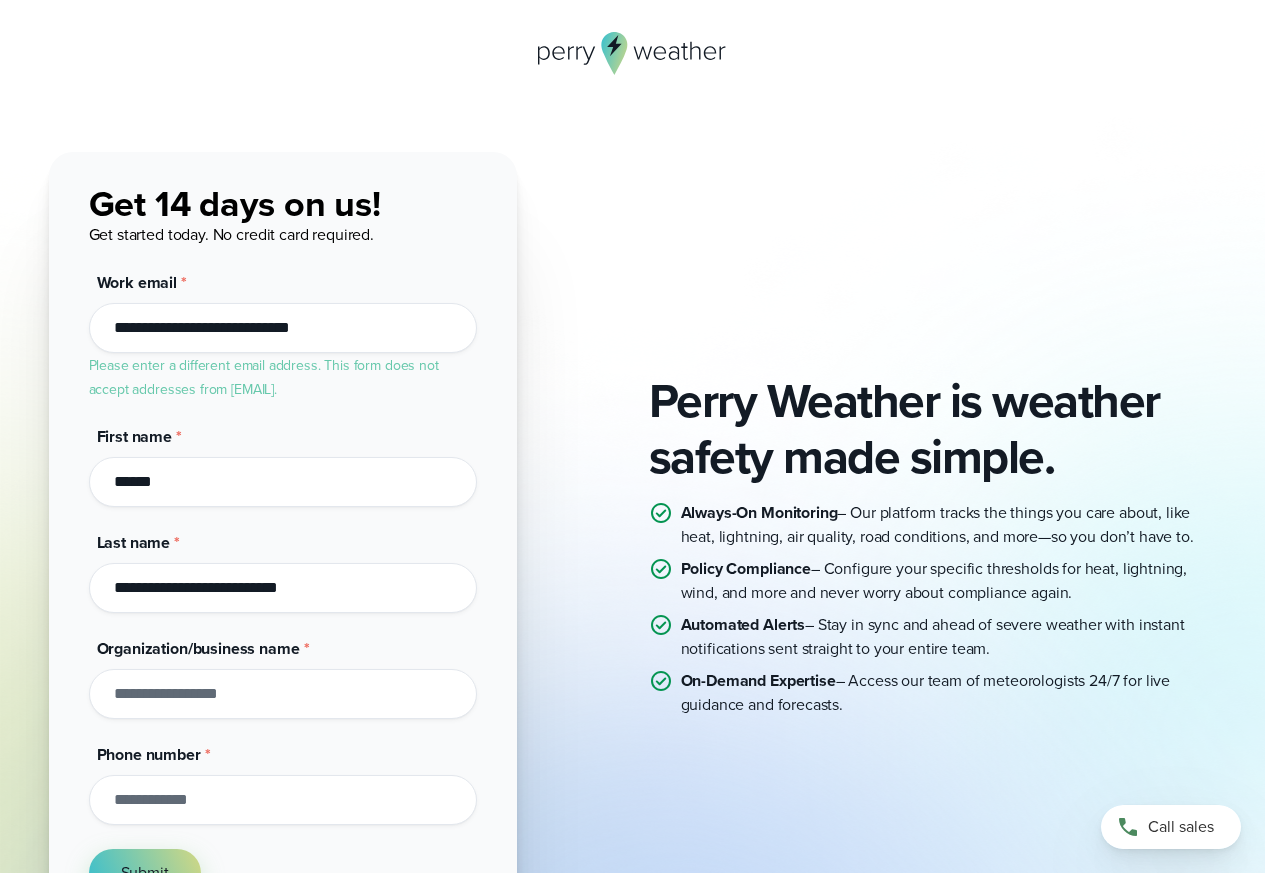 type on "**********" 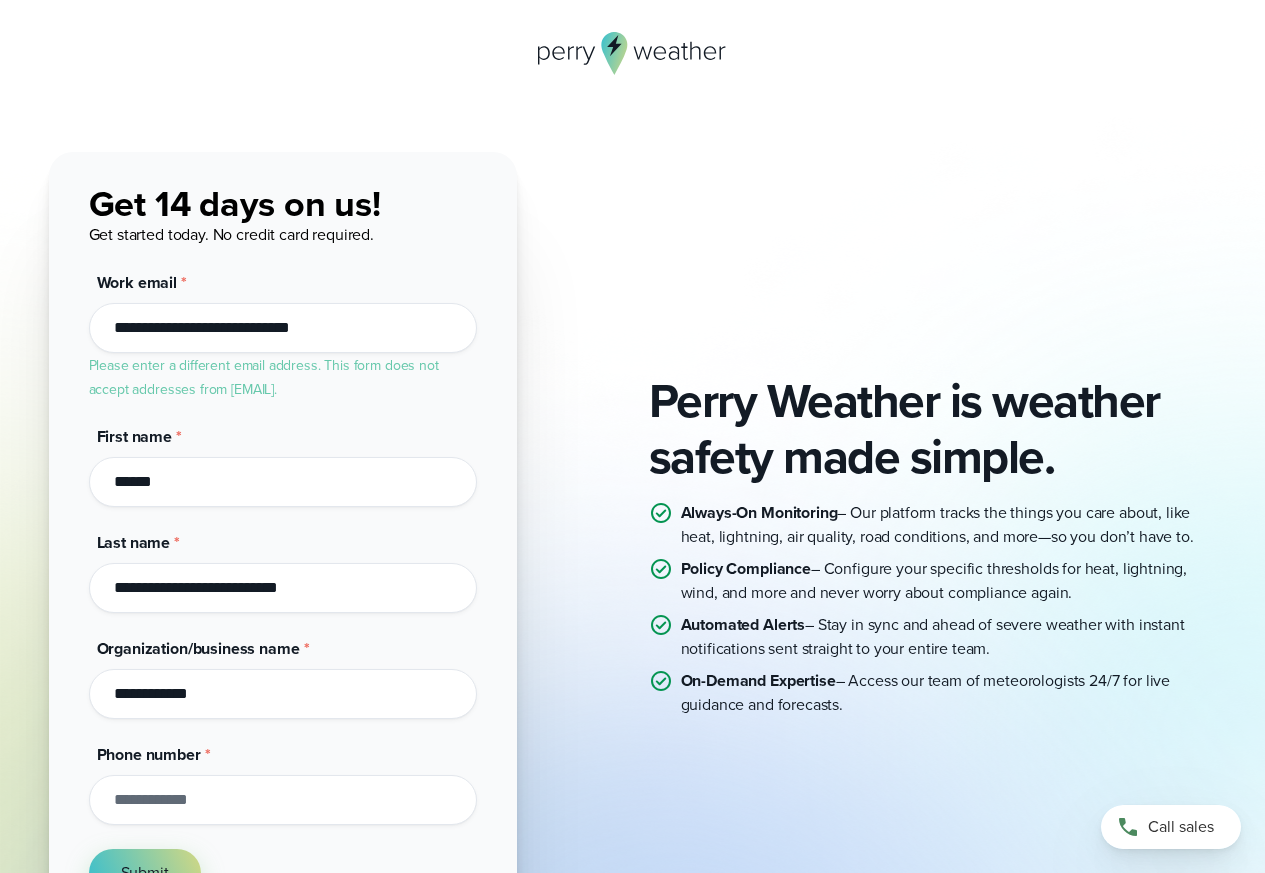 type on "**********" 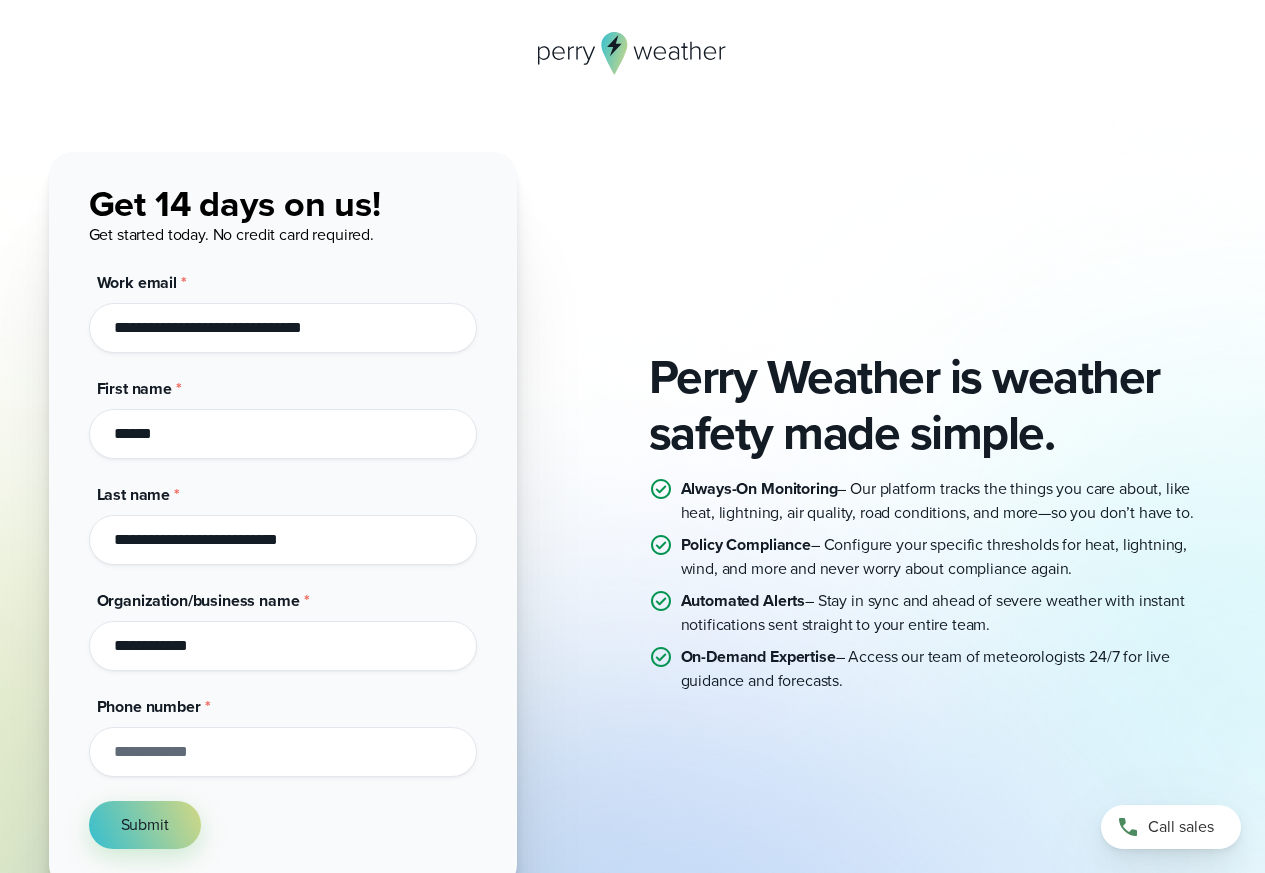 type on "**********" 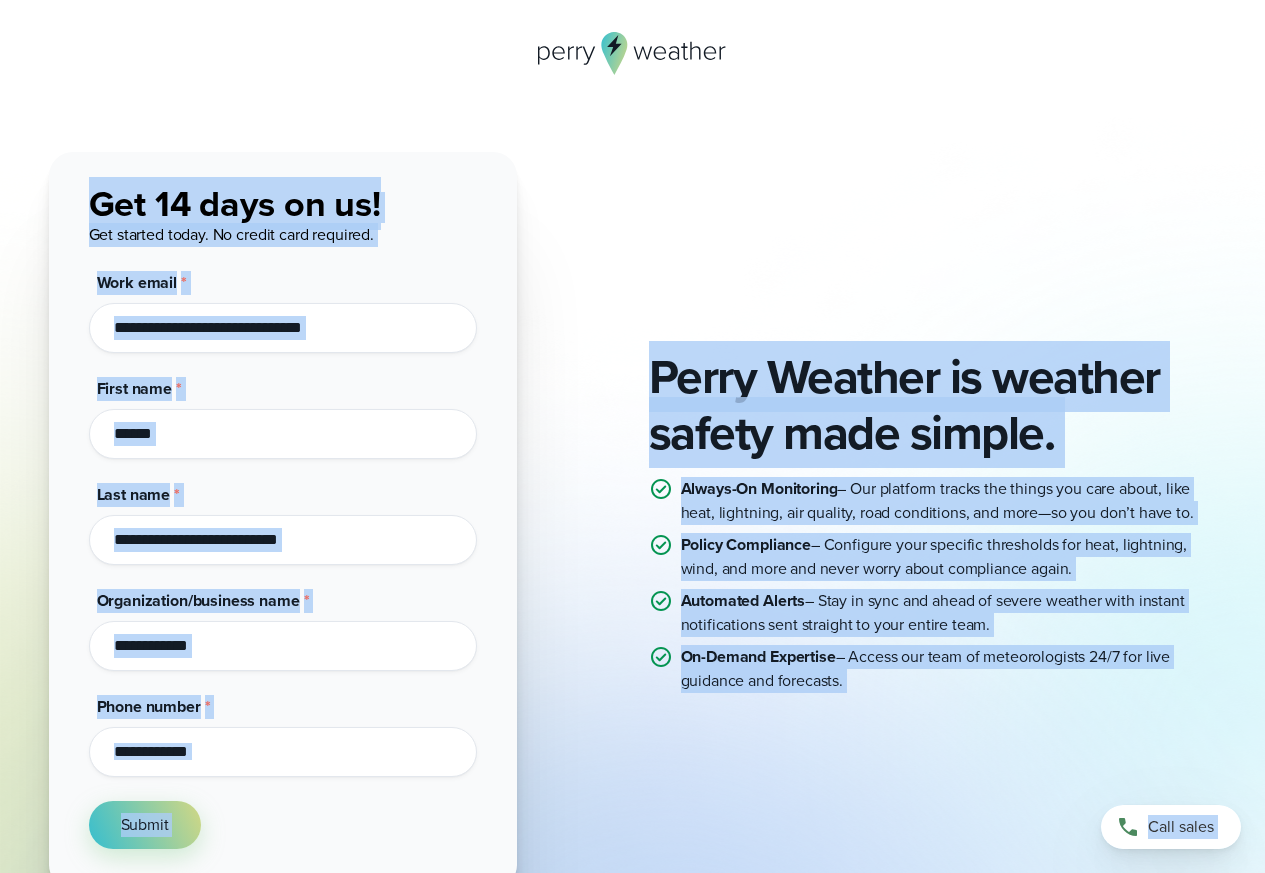 click on "Organization/business name" at bounding box center (198, 600) 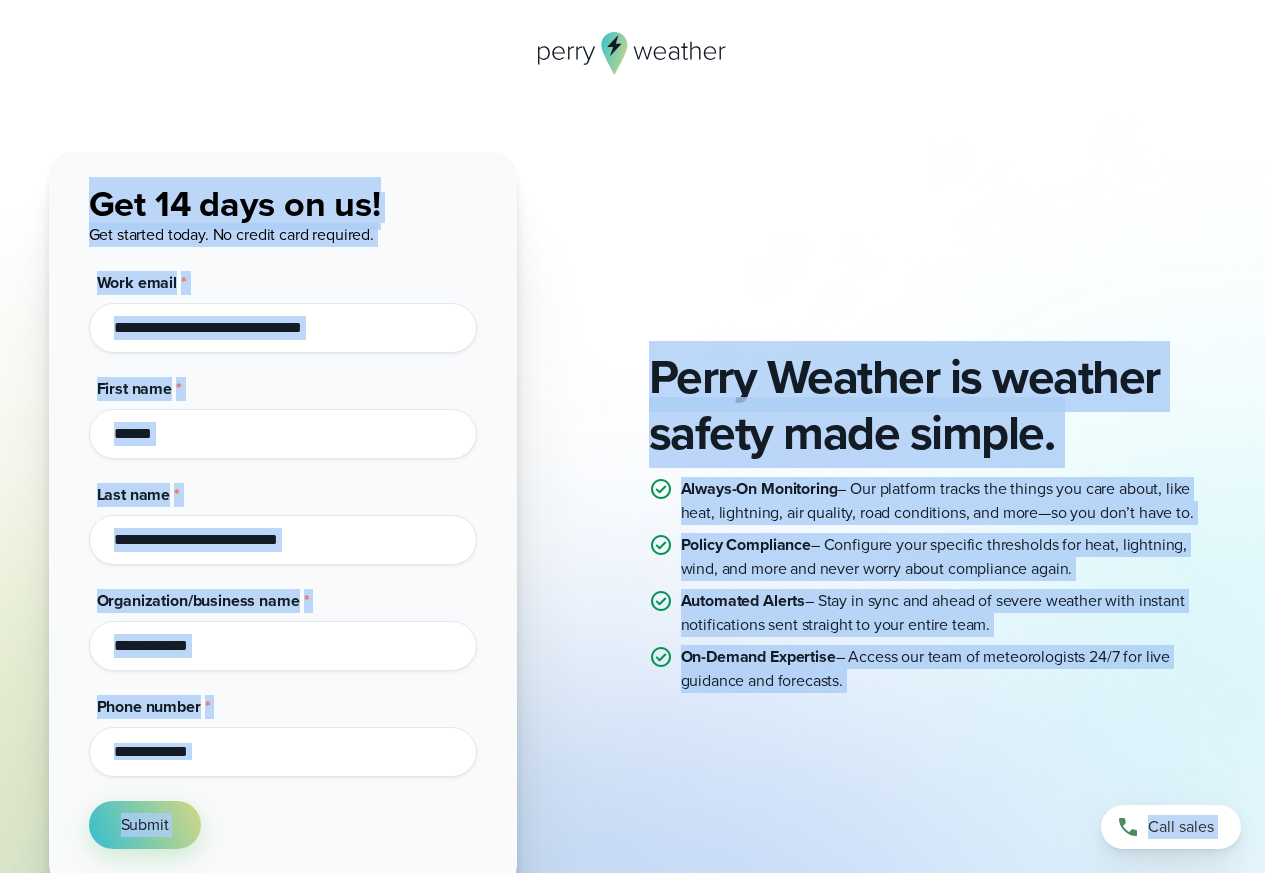 click on "**********" at bounding box center (283, 646) 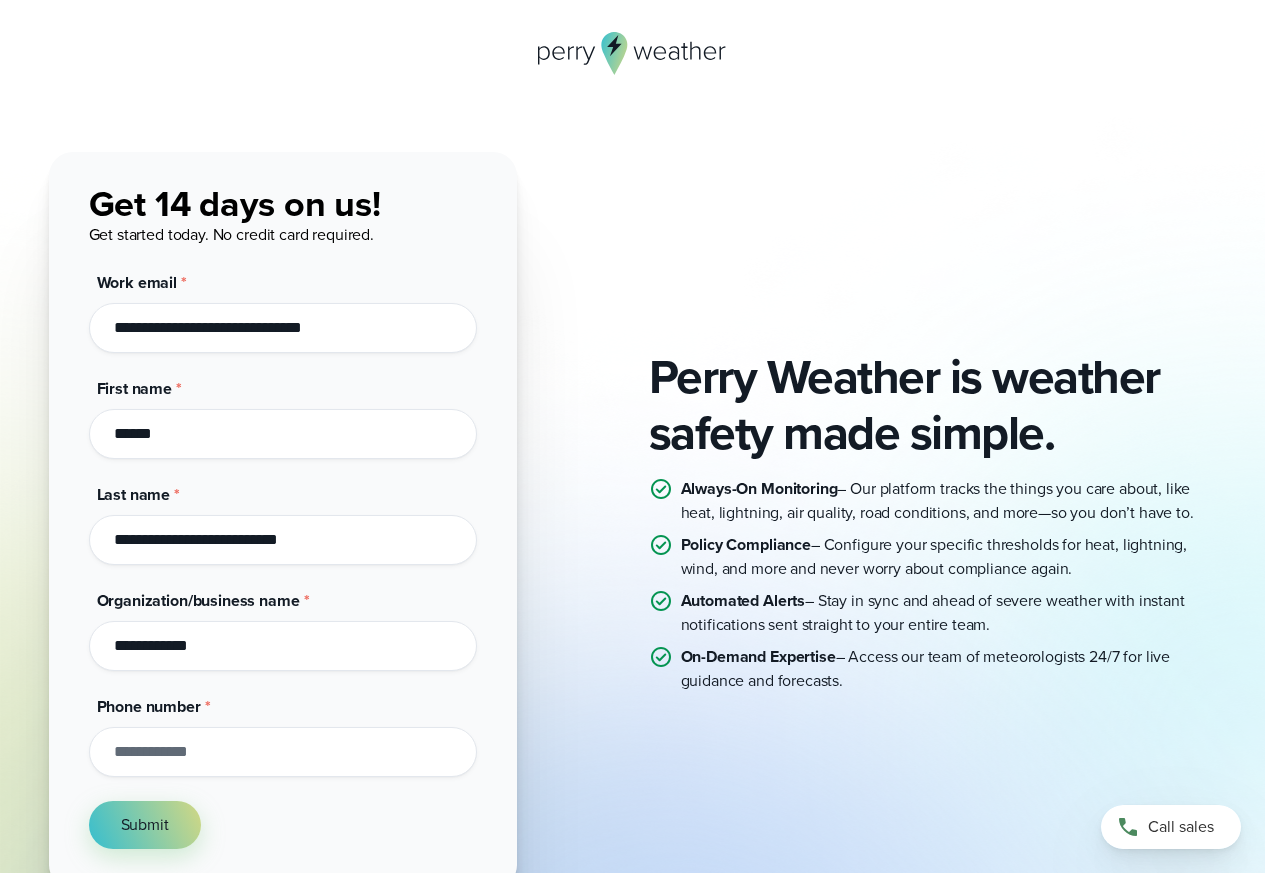 paste on "**********" 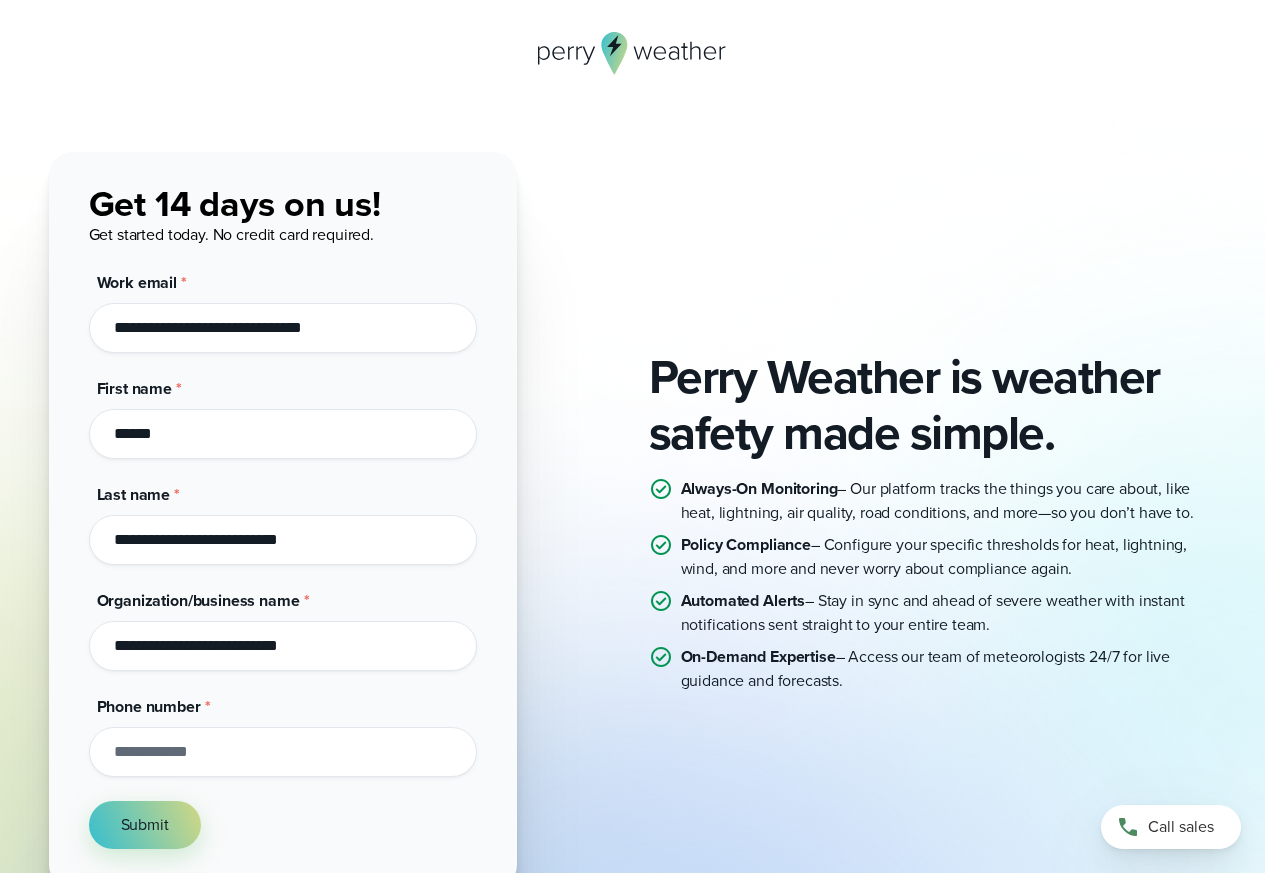type on "**********" 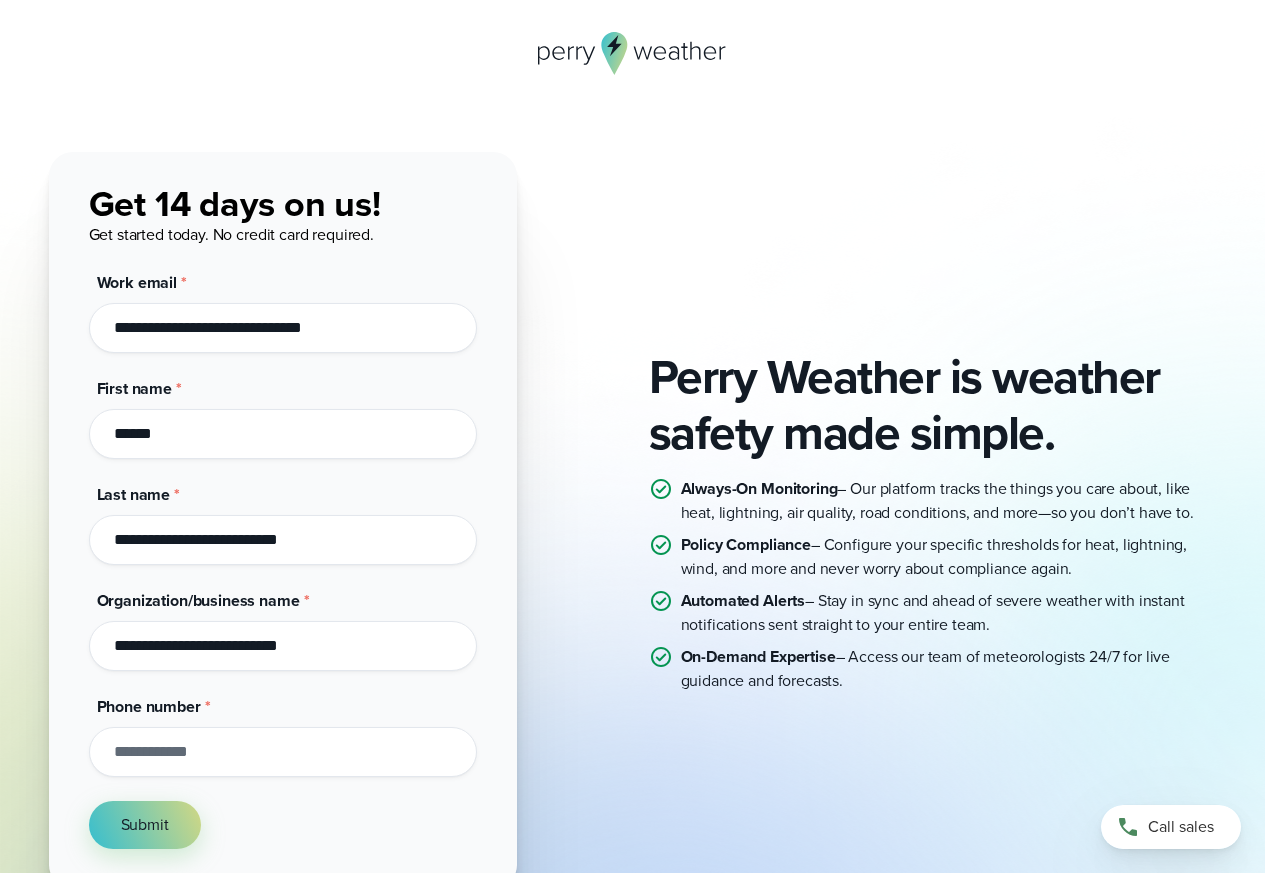 click on "**********" at bounding box center (283, 540) 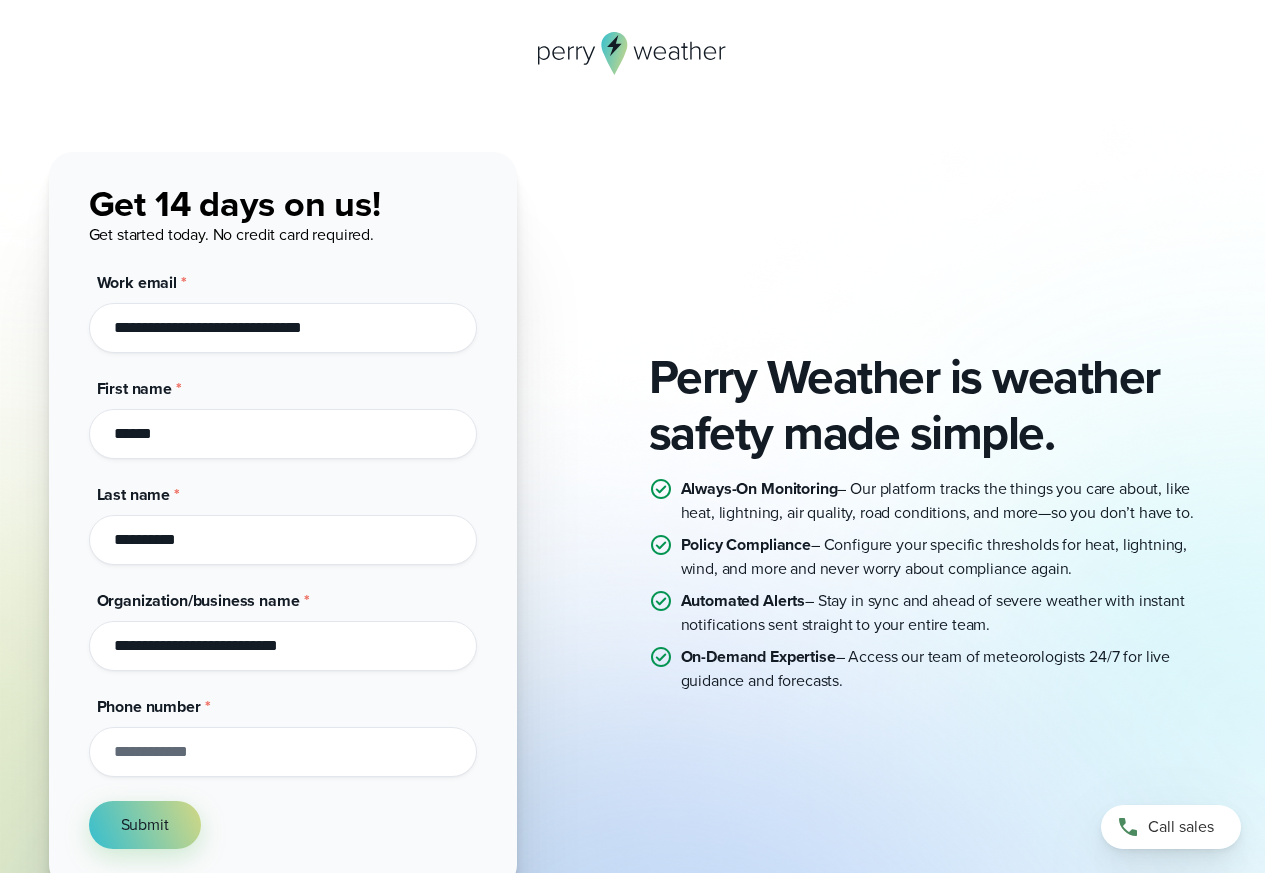 type on "**********" 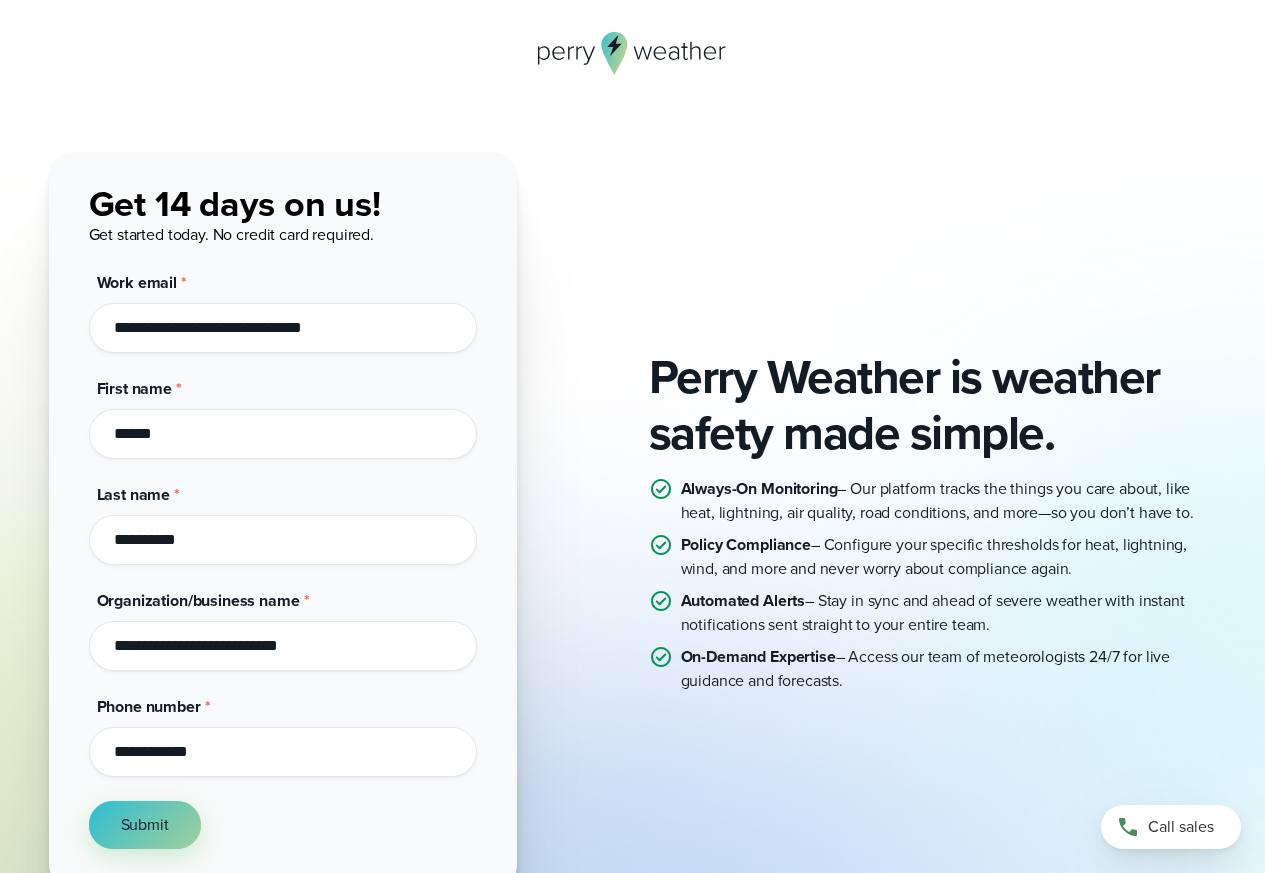 type on "**********" 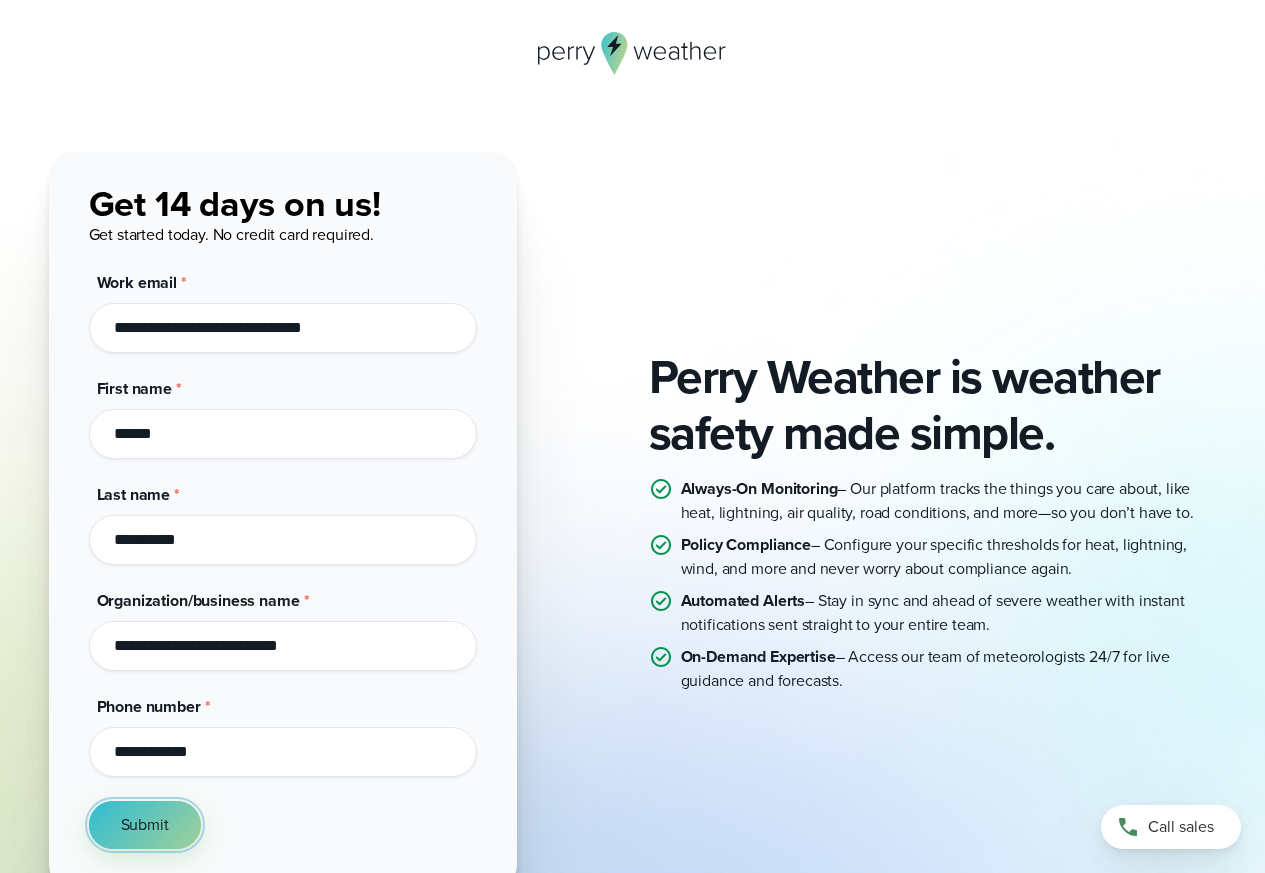 click on "Submit" at bounding box center [145, 825] 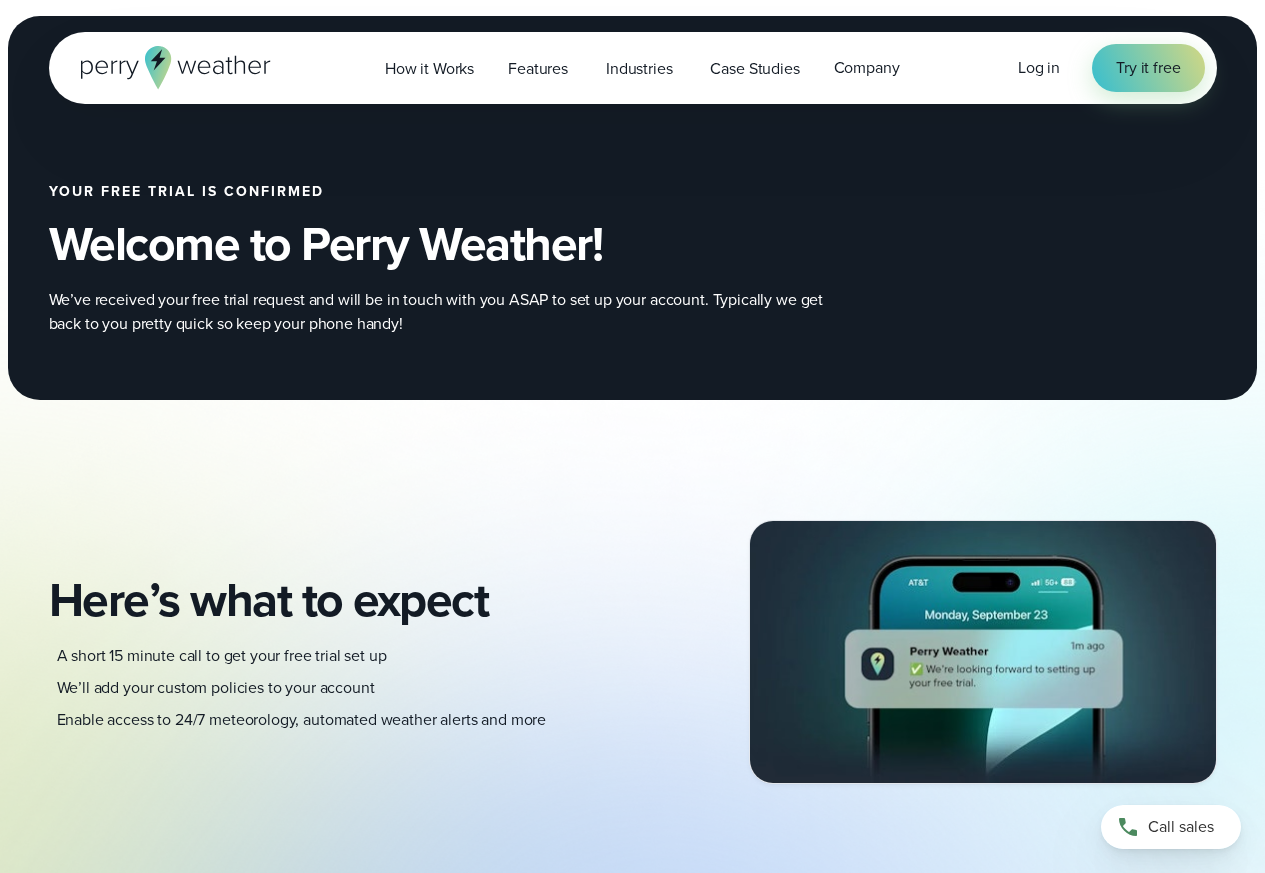 scroll, scrollTop: 0, scrollLeft: 0, axis: both 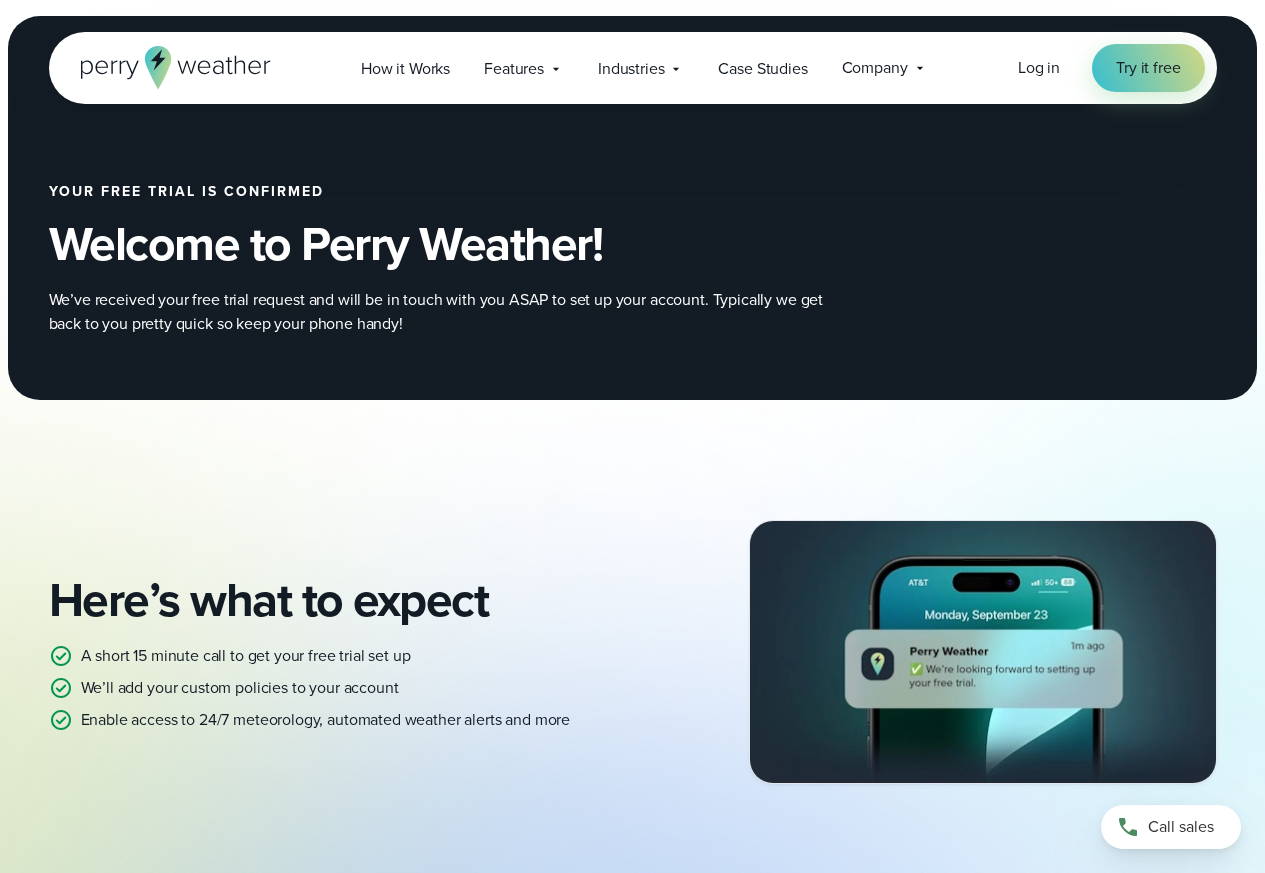 click on "Your free trial is confirmed
Welcome to Perry Weather!
We’ve received your free trial request and will be in touch with you ASAP to set up your account. Typically we get back to you pretty quick so keep your phone handy!
Here’s what to expect
A short 15 minute call to get your free trial set up" at bounding box center [632, 1005] 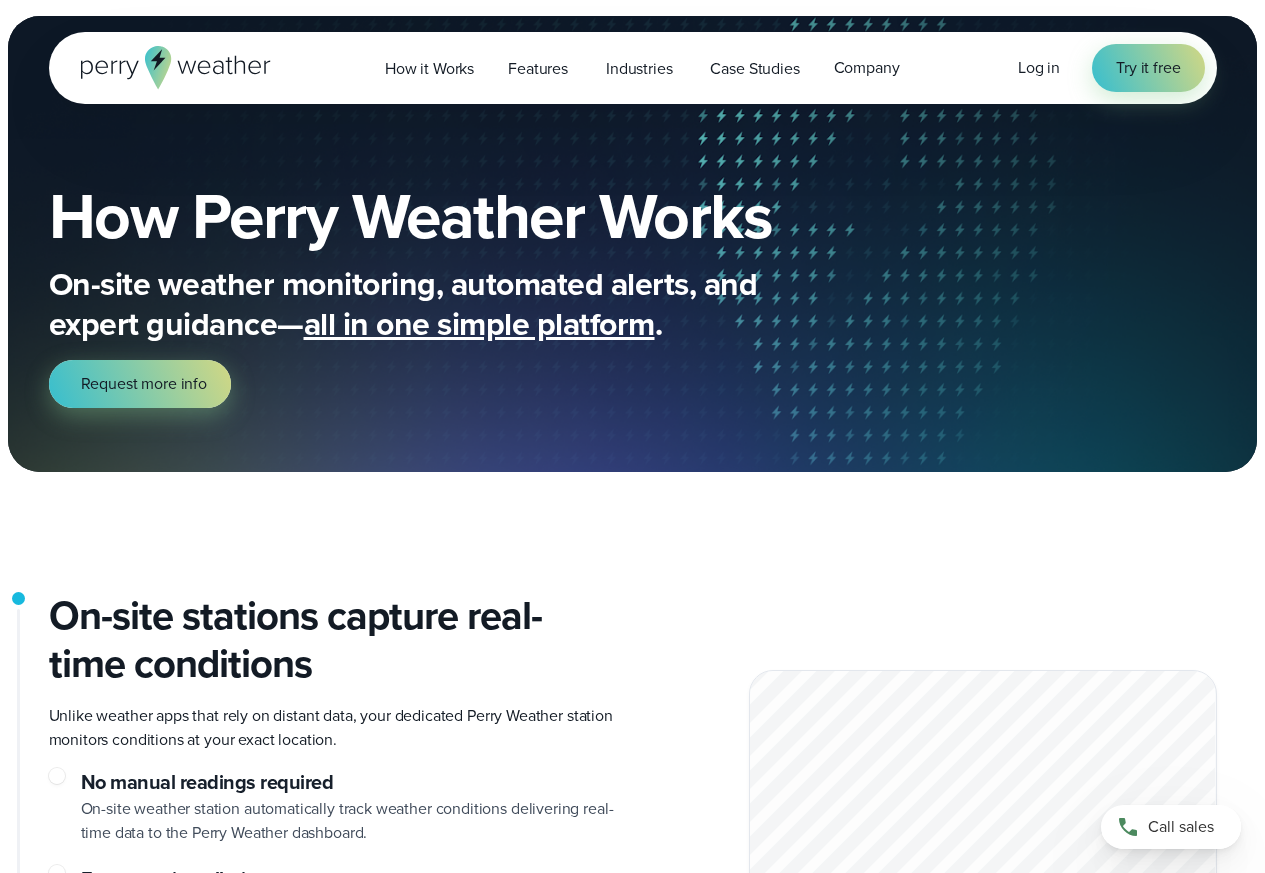 scroll, scrollTop: 0, scrollLeft: 0, axis: both 